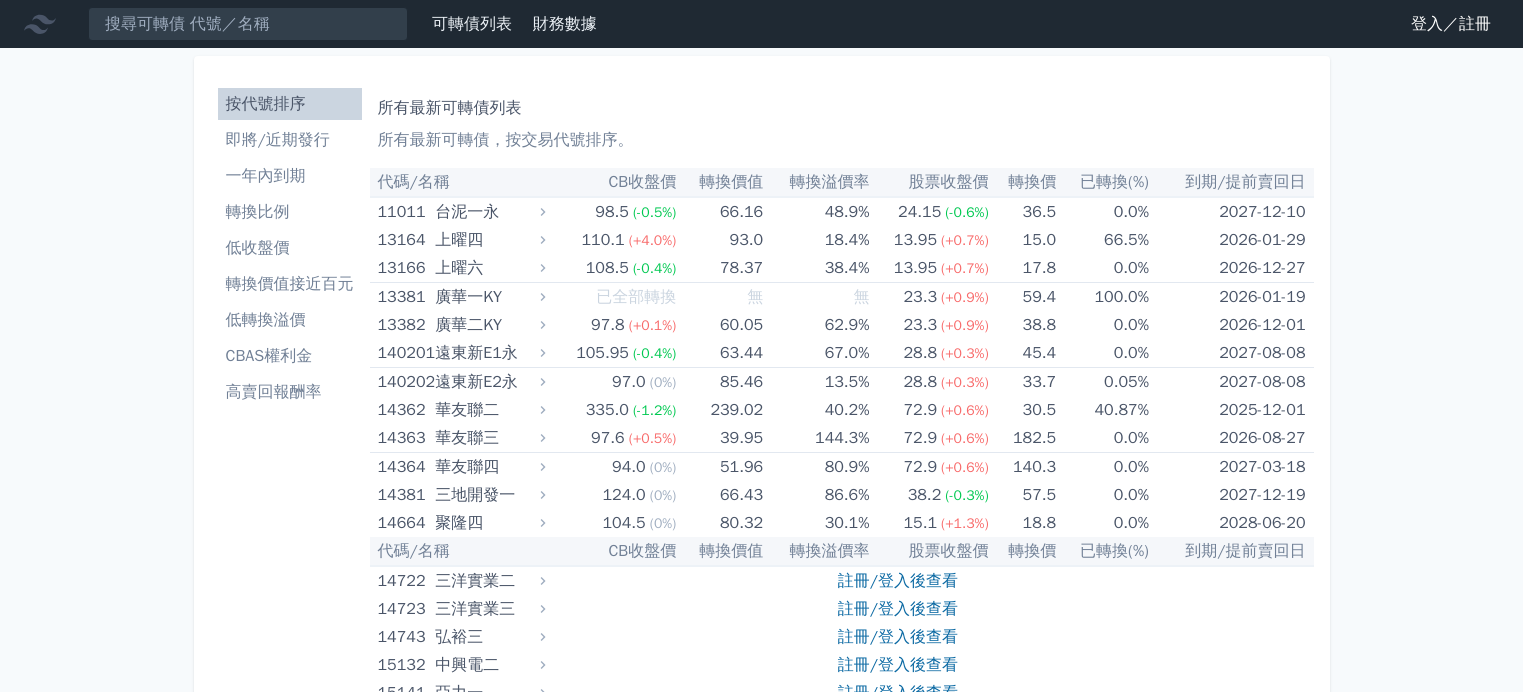 scroll, scrollTop: 0, scrollLeft: 0, axis: both 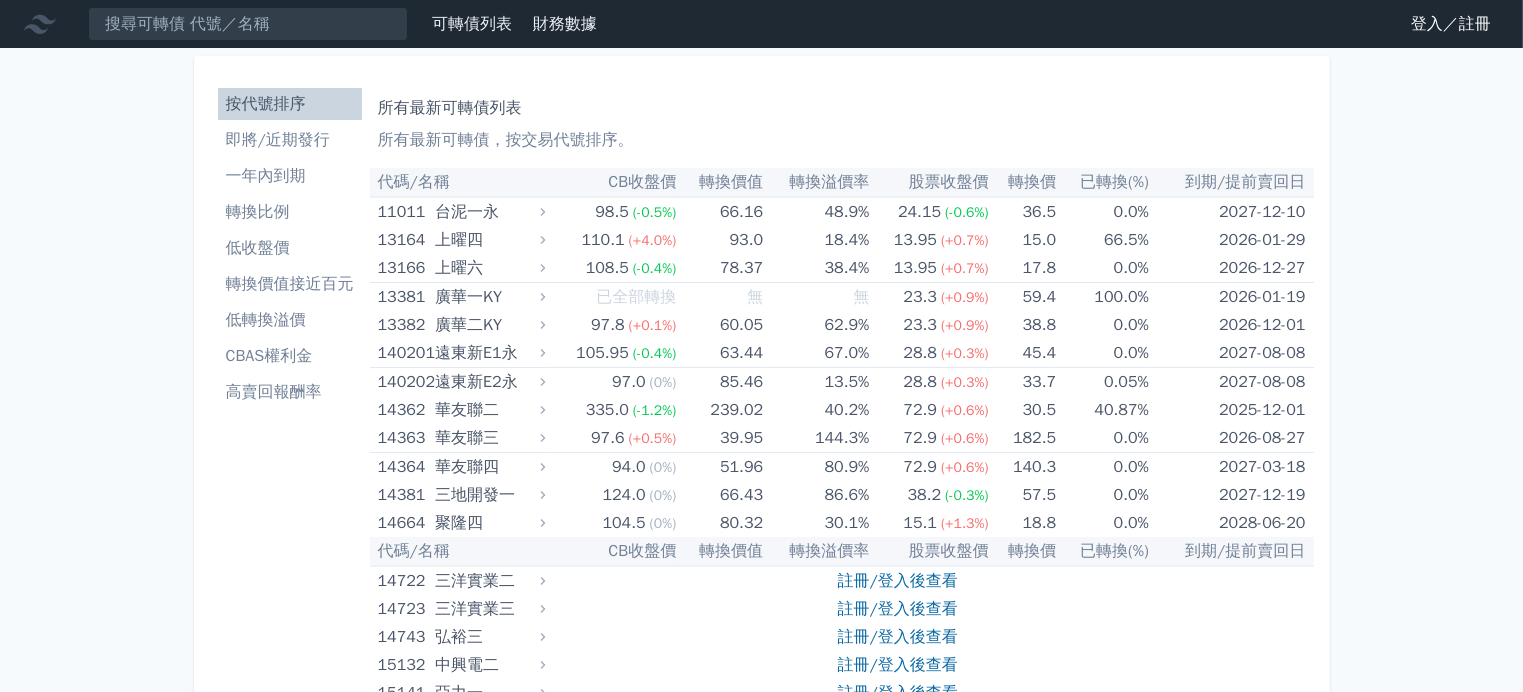 drag, startPoint x: 0, startPoint y: 0, endPoint x: 744, endPoint y: 93, distance: 749.79 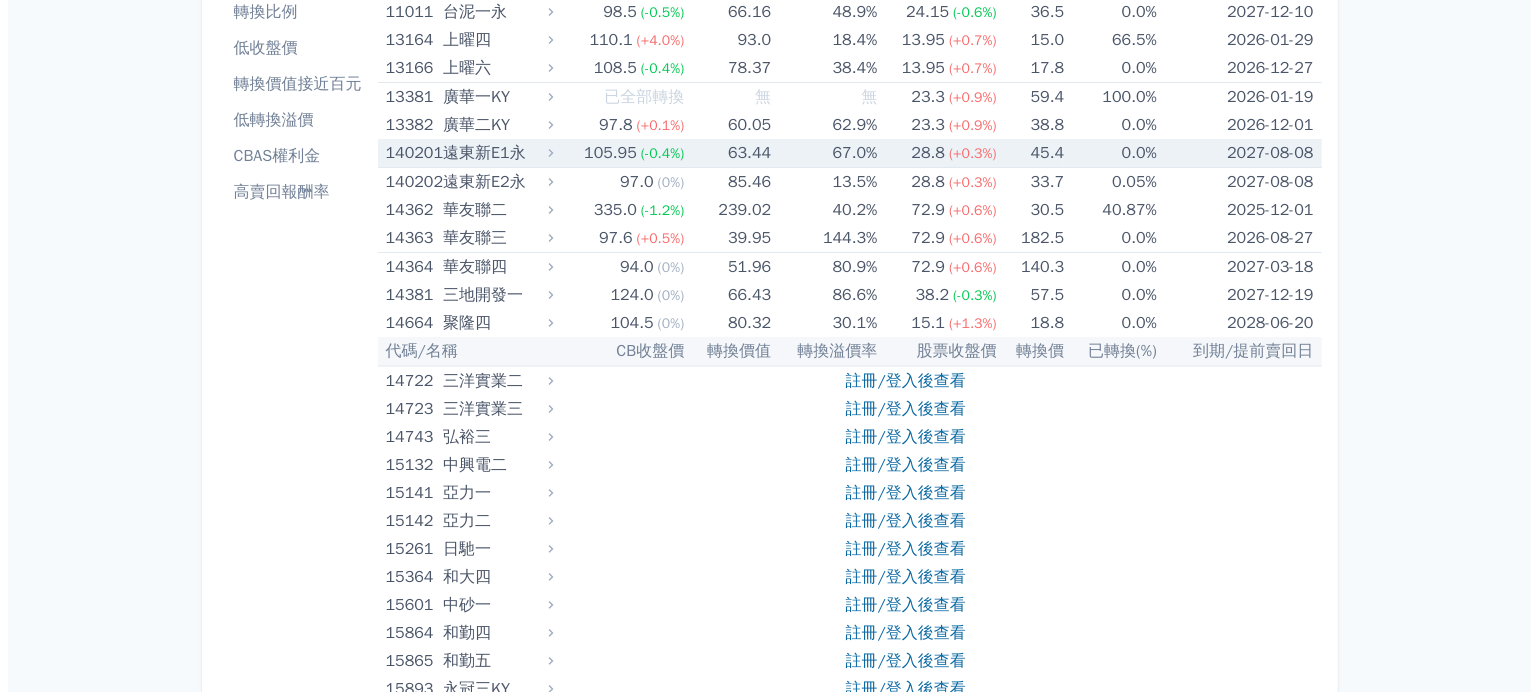 scroll, scrollTop: 0, scrollLeft: 0, axis: both 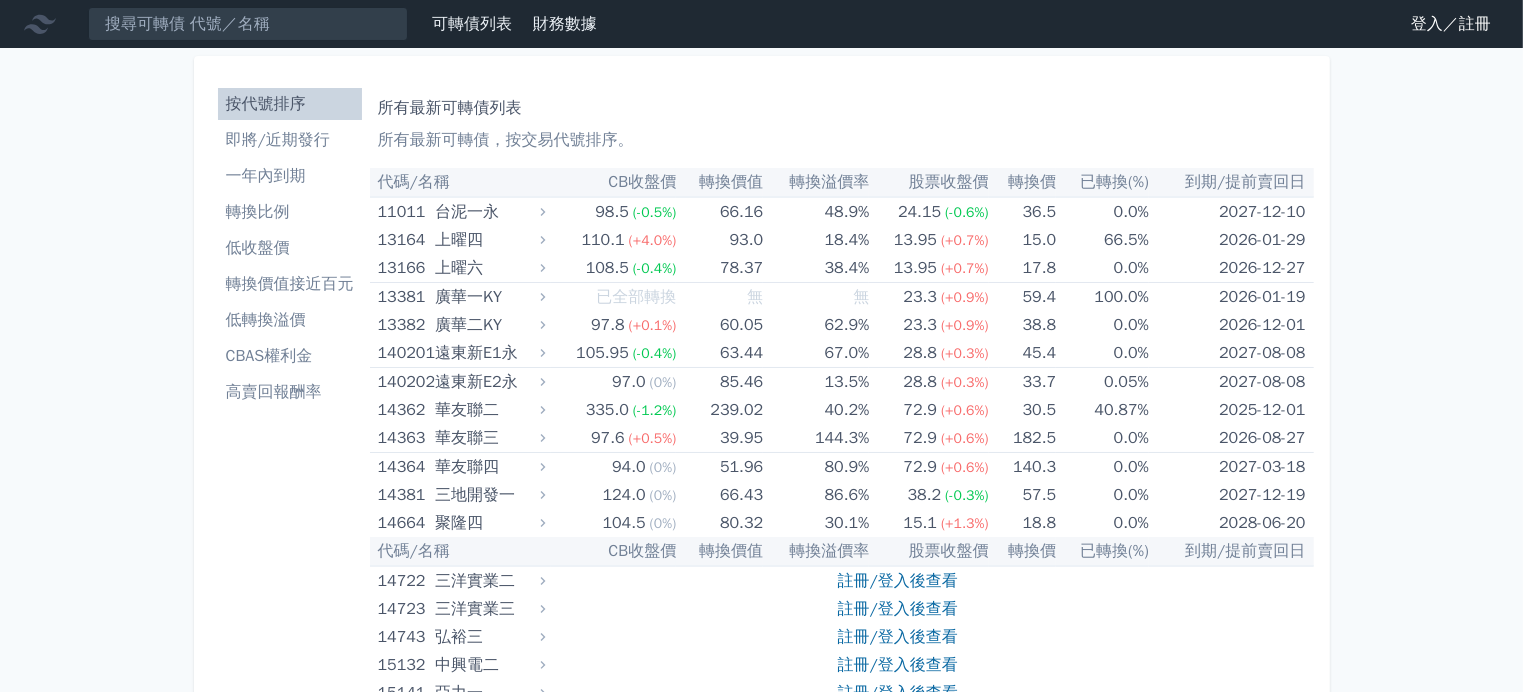 click on "登入／註冊" at bounding box center [1451, 24] 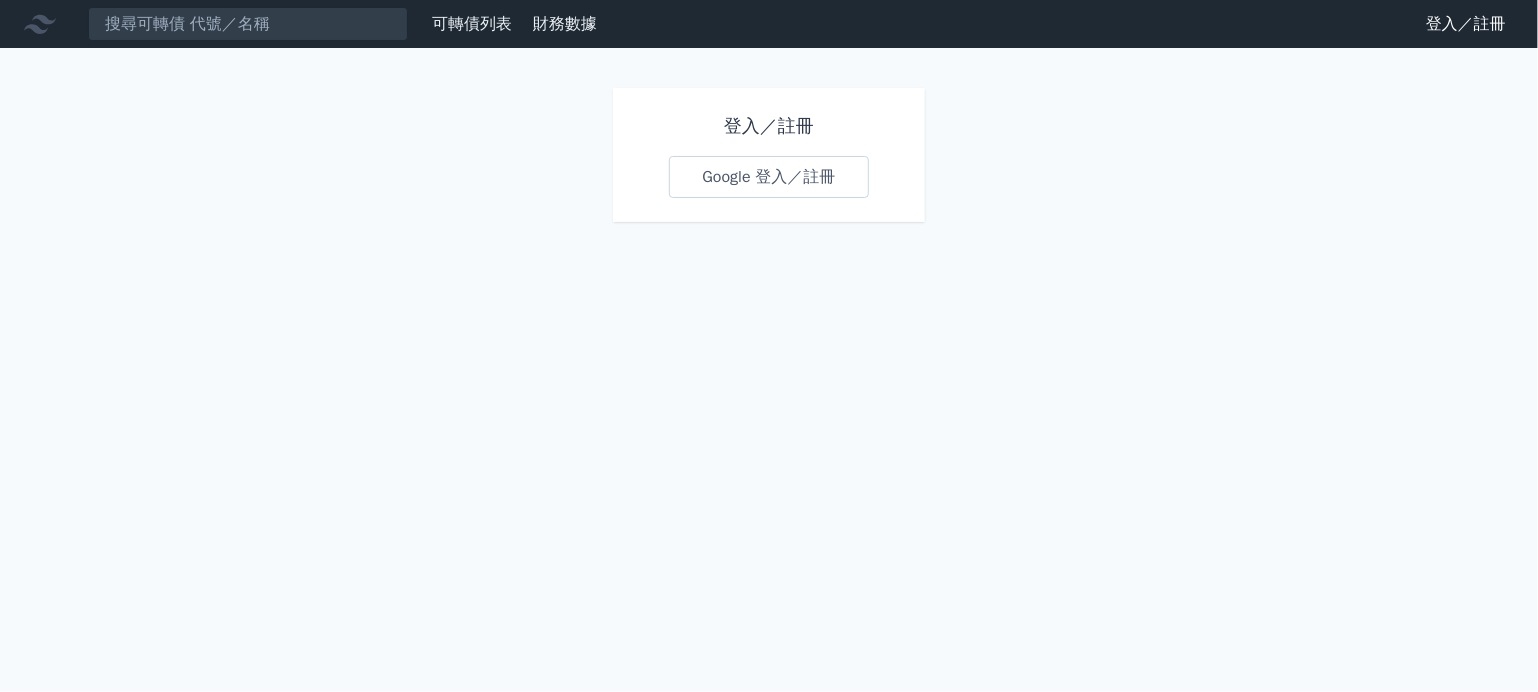 click on "Google 登入／註冊" at bounding box center (768, 177) 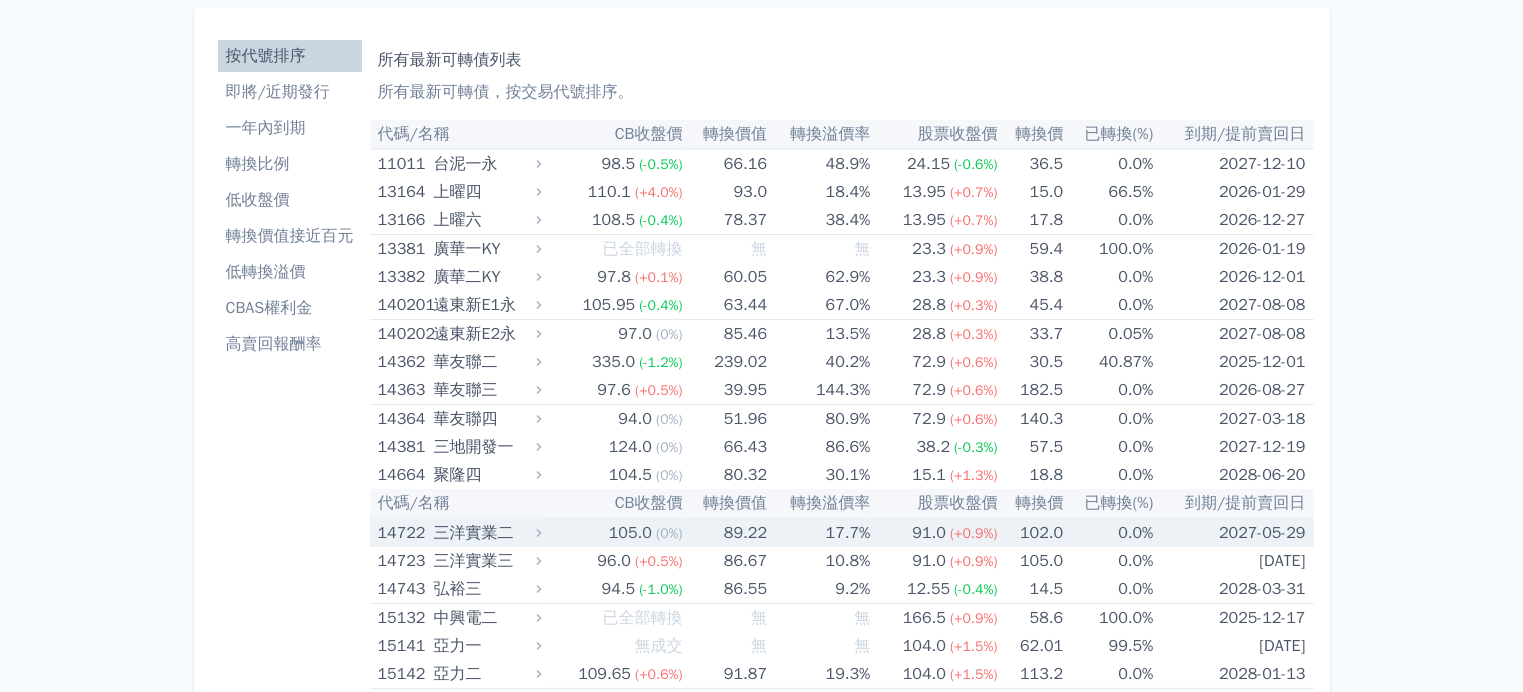 scroll, scrollTop: 0, scrollLeft: 0, axis: both 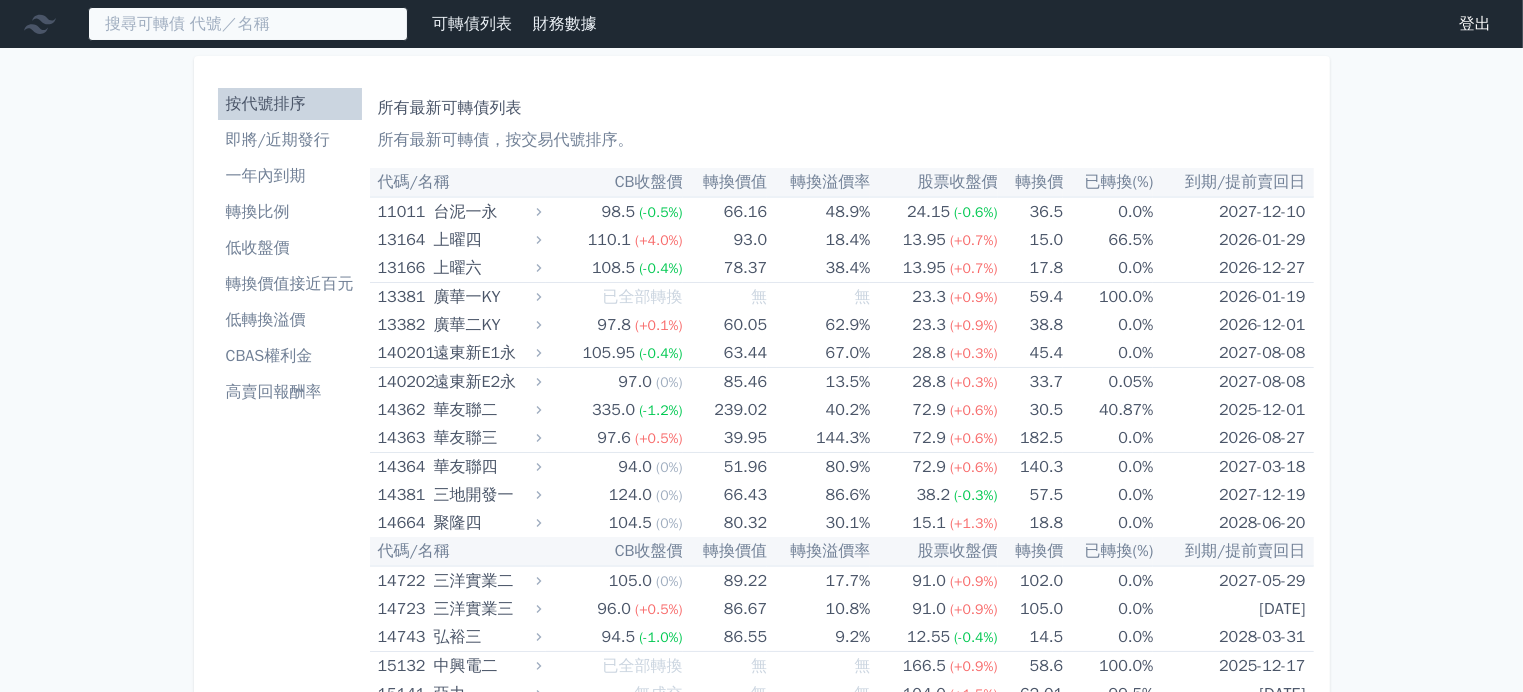 click at bounding box center [248, 24] 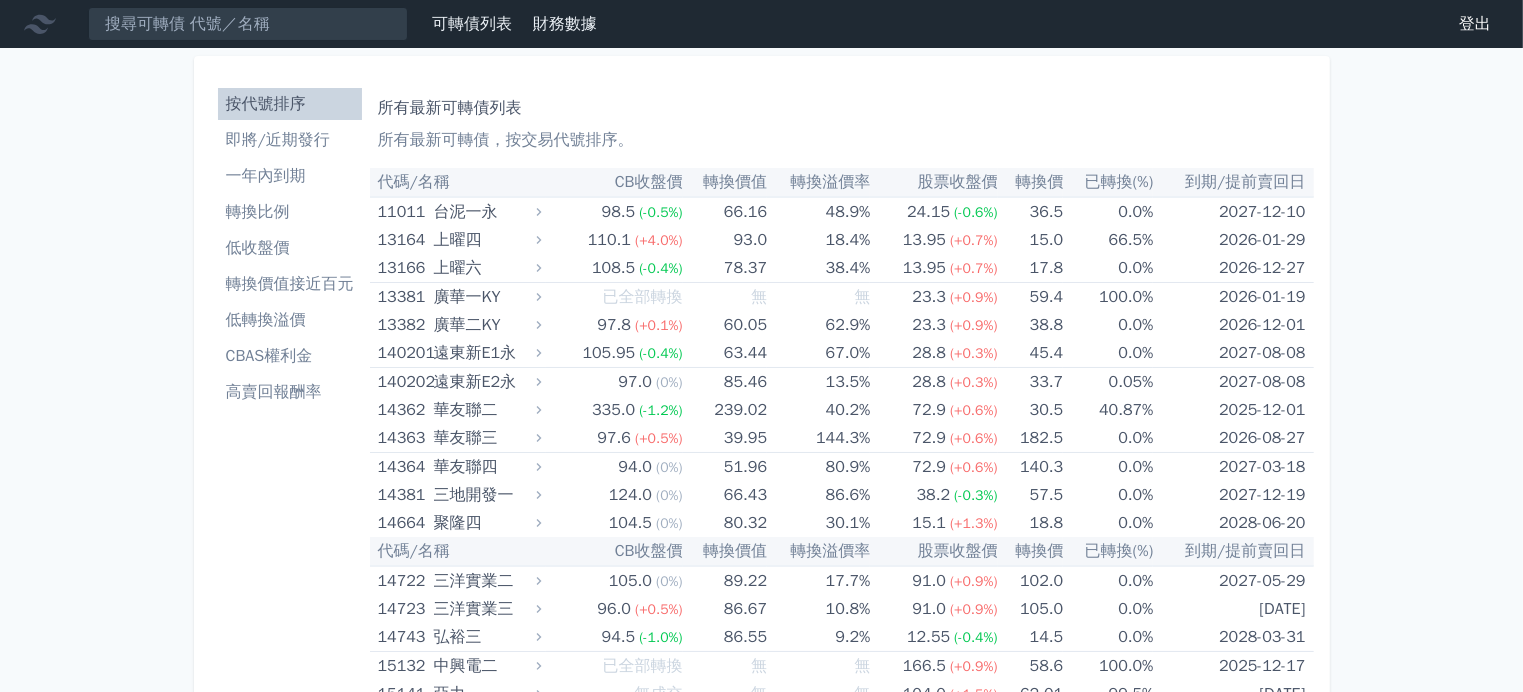 click on "財務數據" at bounding box center [565, 24] 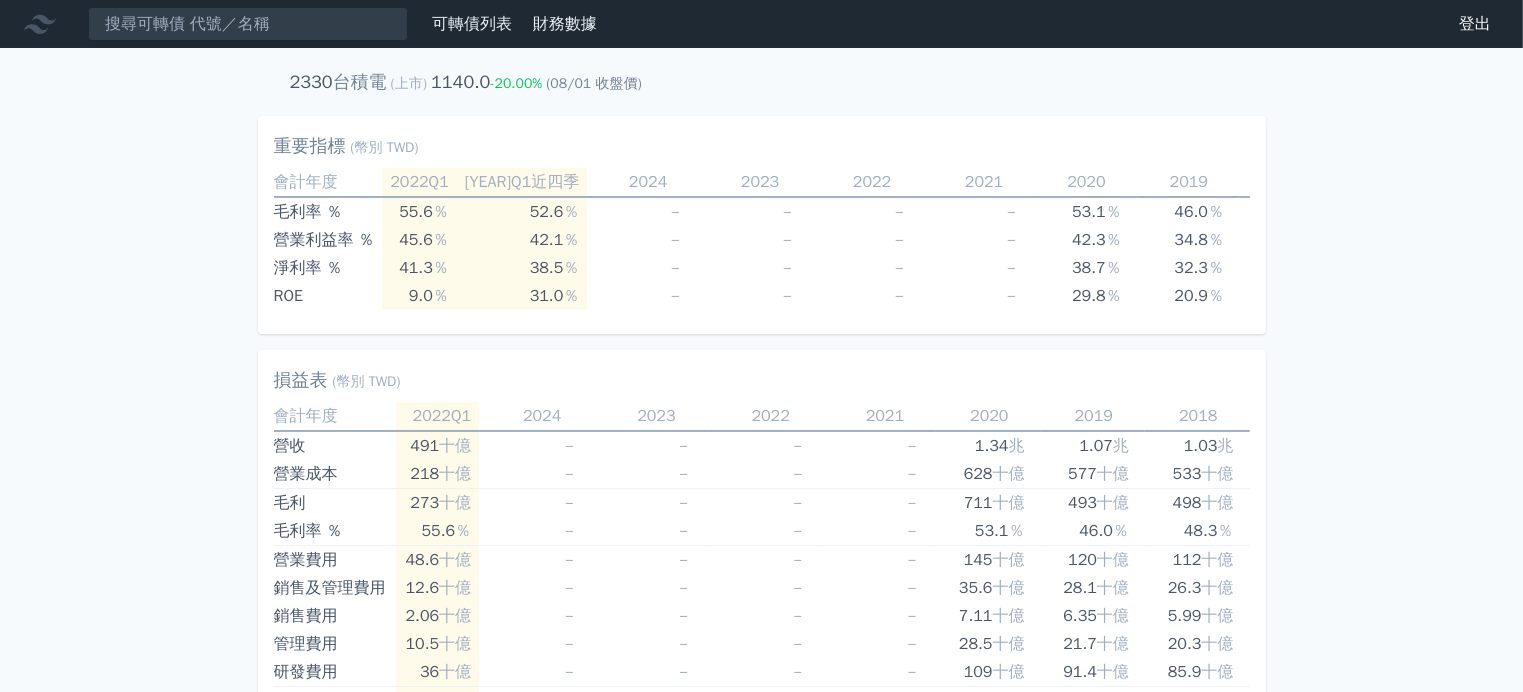 click on "可轉債列表" at bounding box center (472, 24) 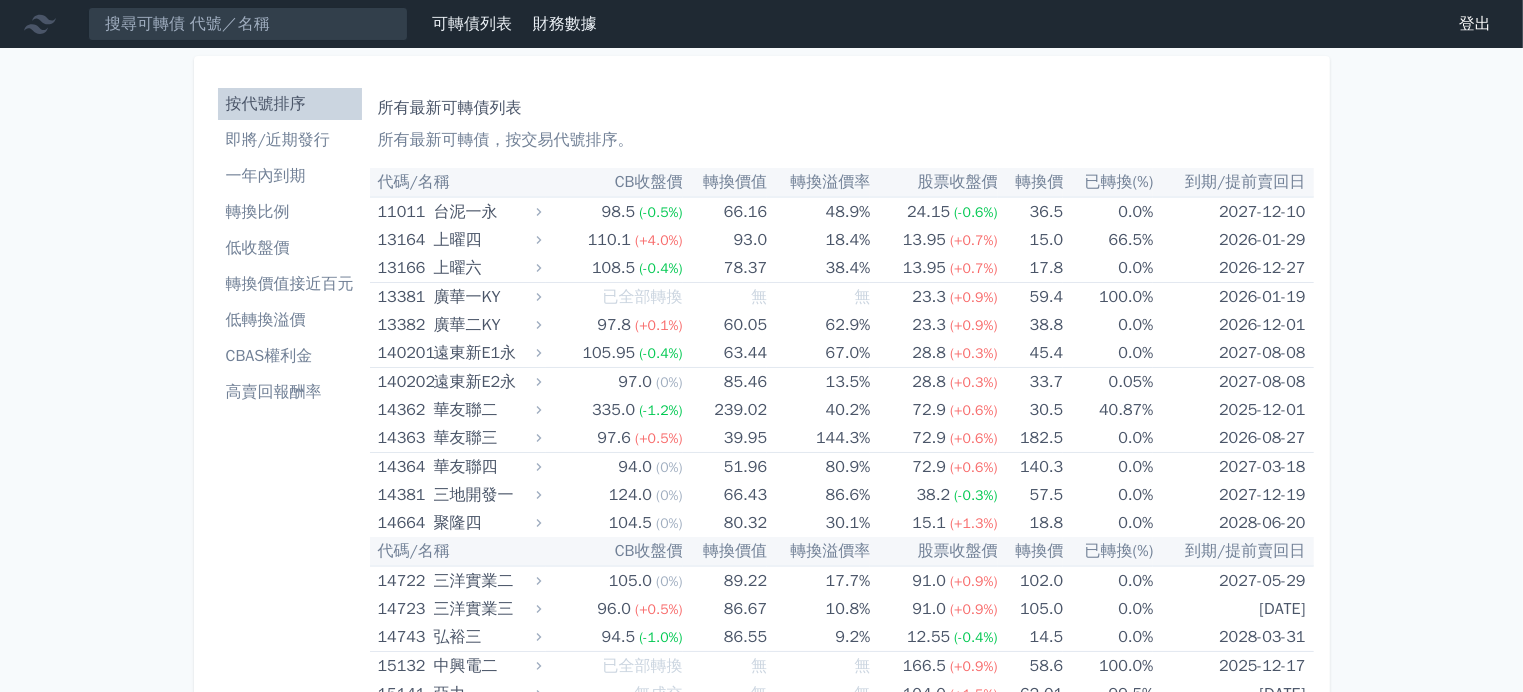 click on "財務數據" at bounding box center (565, 24) 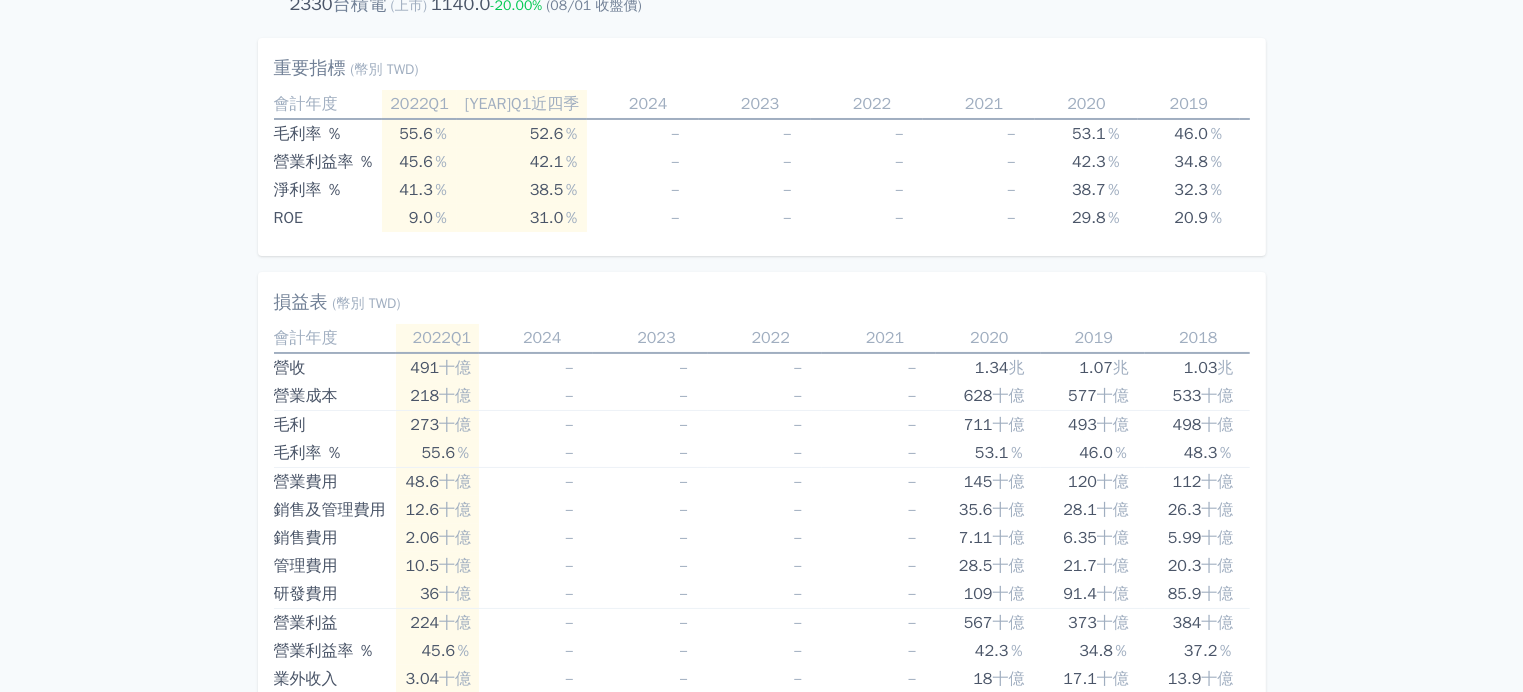 scroll, scrollTop: 0, scrollLeft: 0, axis: both 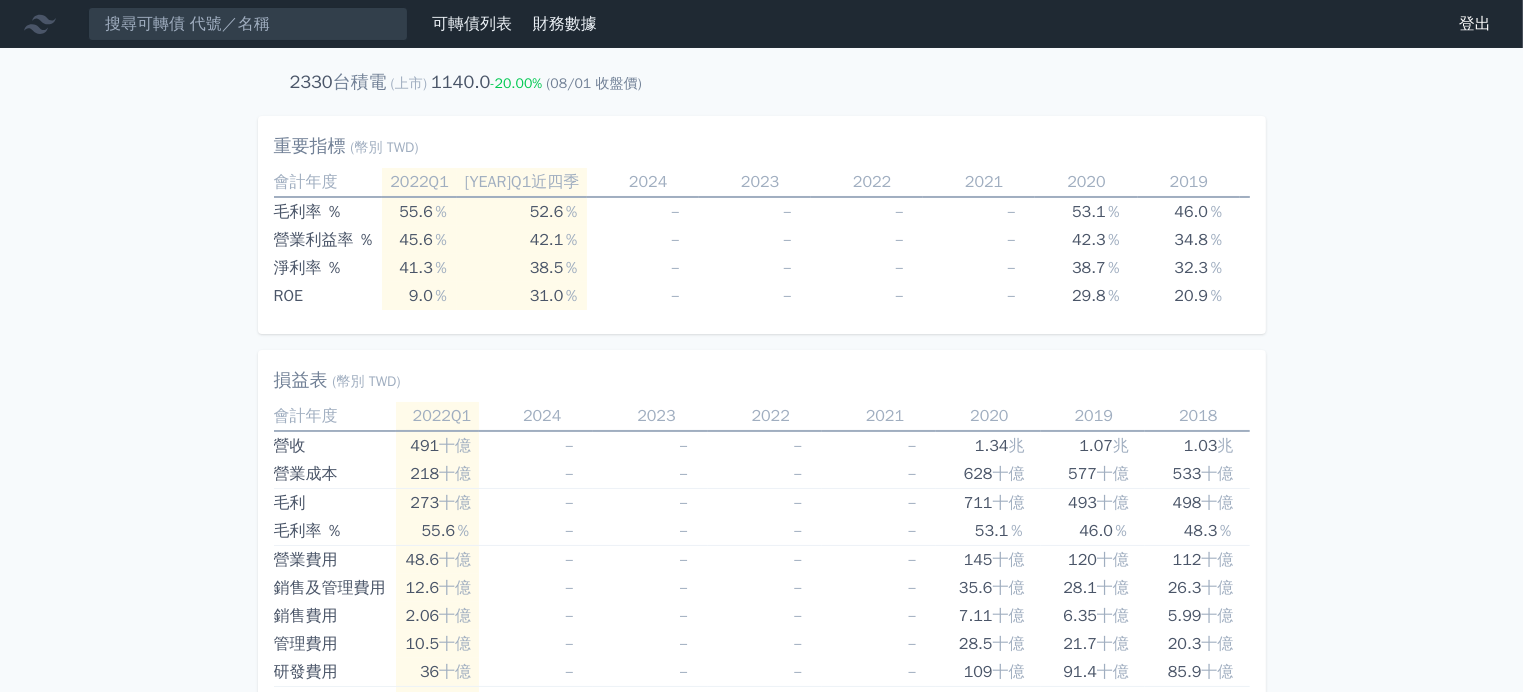 click on "可轉債列表
財務數據" at bounding box center [302, 24] 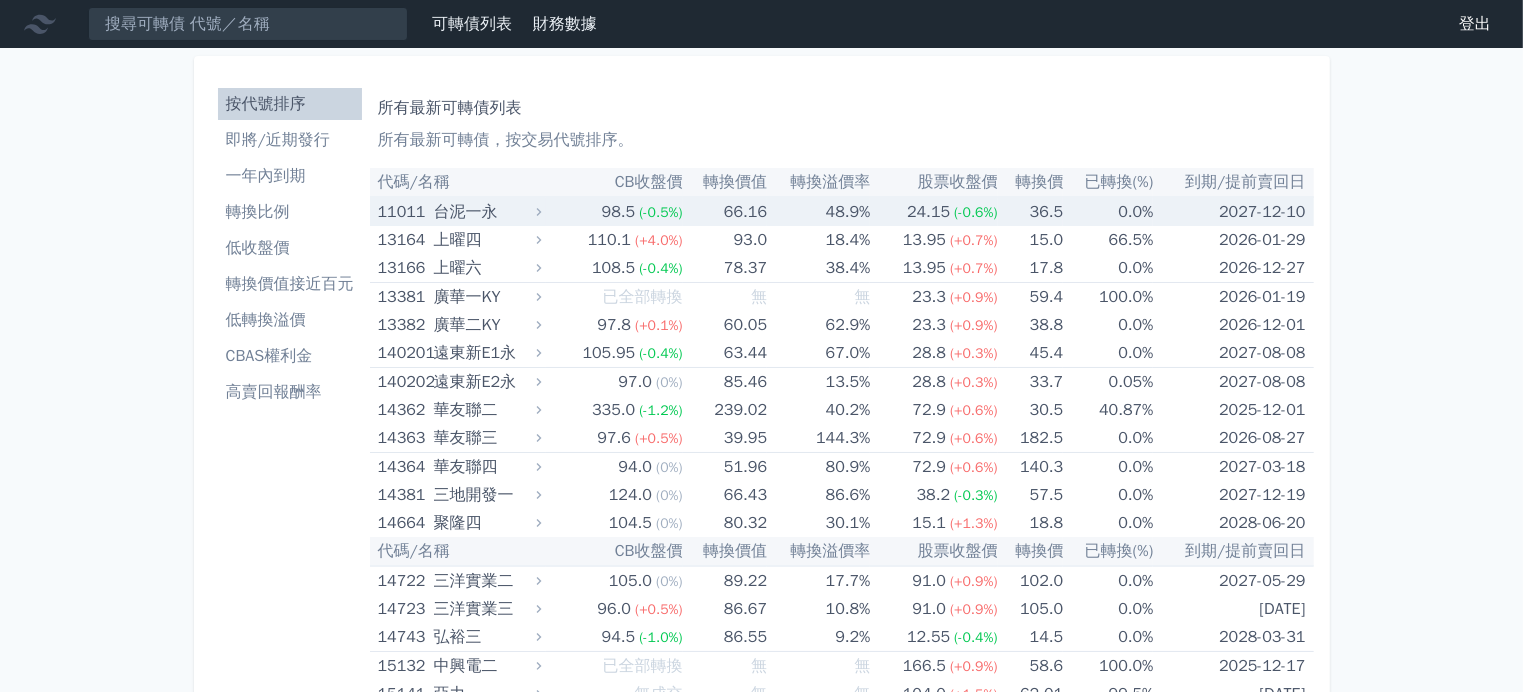 click on "48.9%" at bounding box center [818, 211] 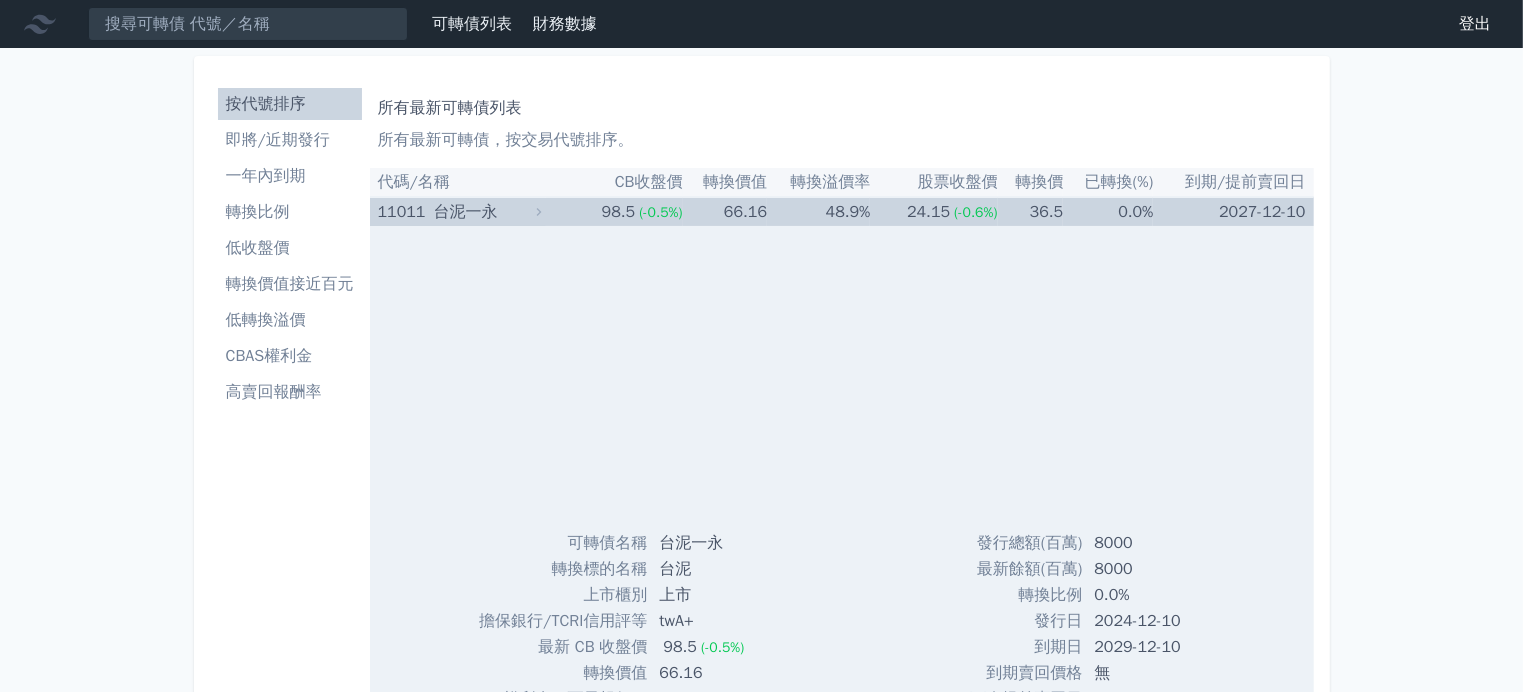 click on "48.9%" at bounding box center (818, 211) 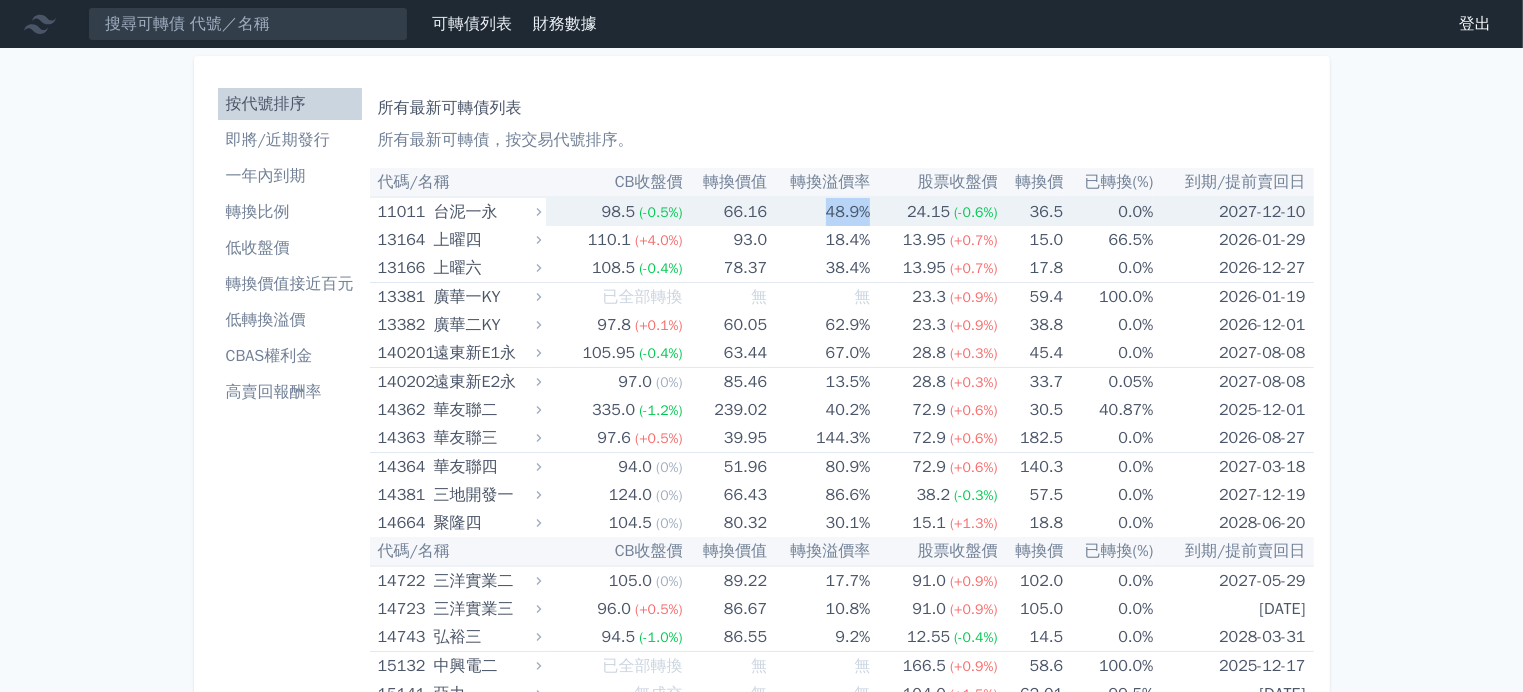click on "48.9%" at bounding box center [818, 211] 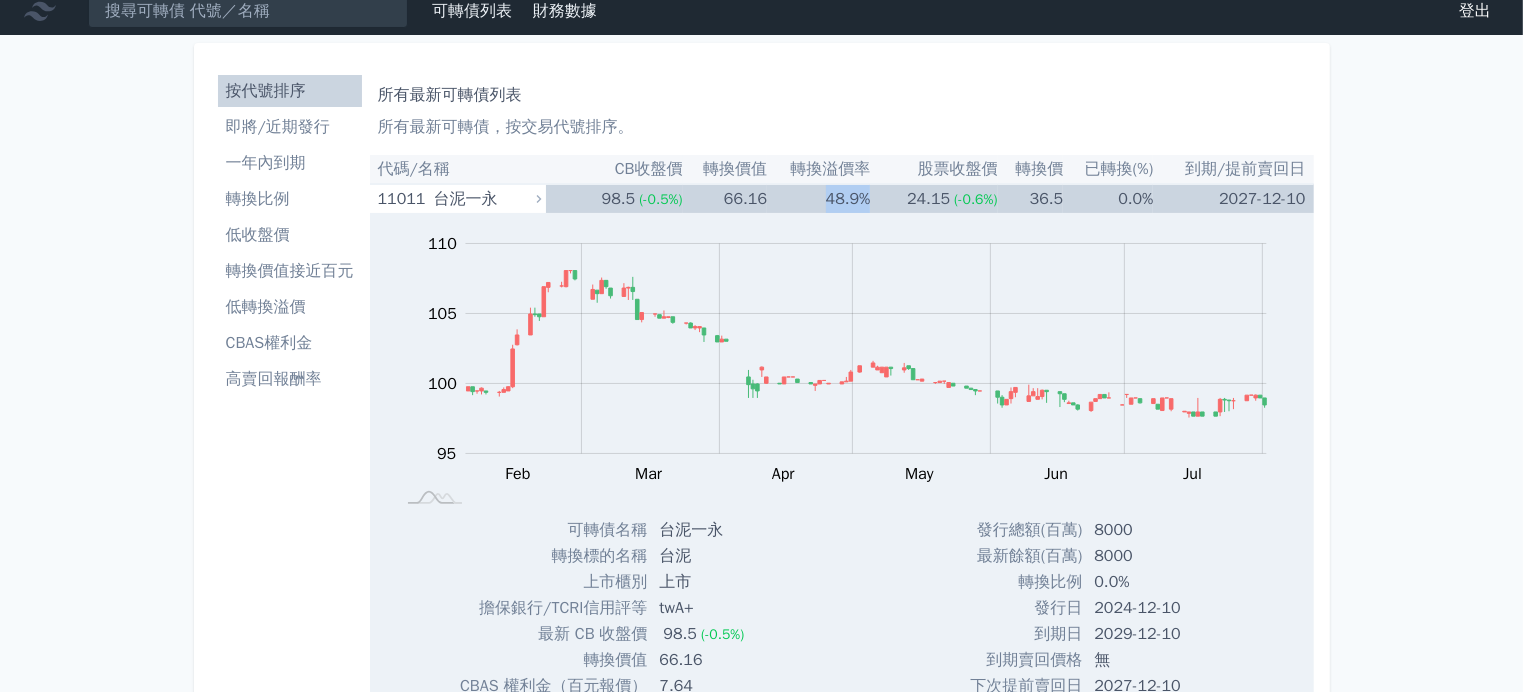 scroll, scrollTop: 0, scrollLeft: 0, axis: both 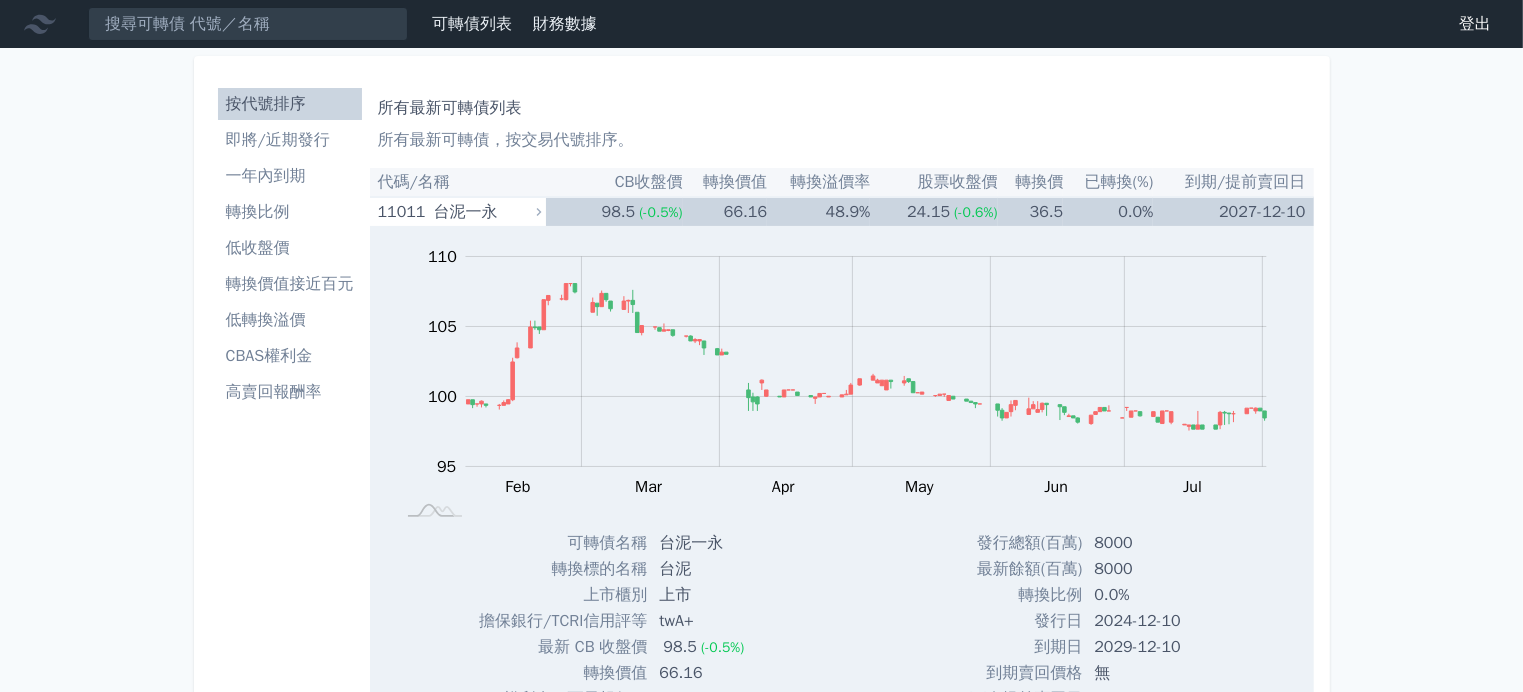drag, startPoint x: 1409, startPoint y: 0, endPoint x: 1452, endPoint y: 399, distance: 401.31036 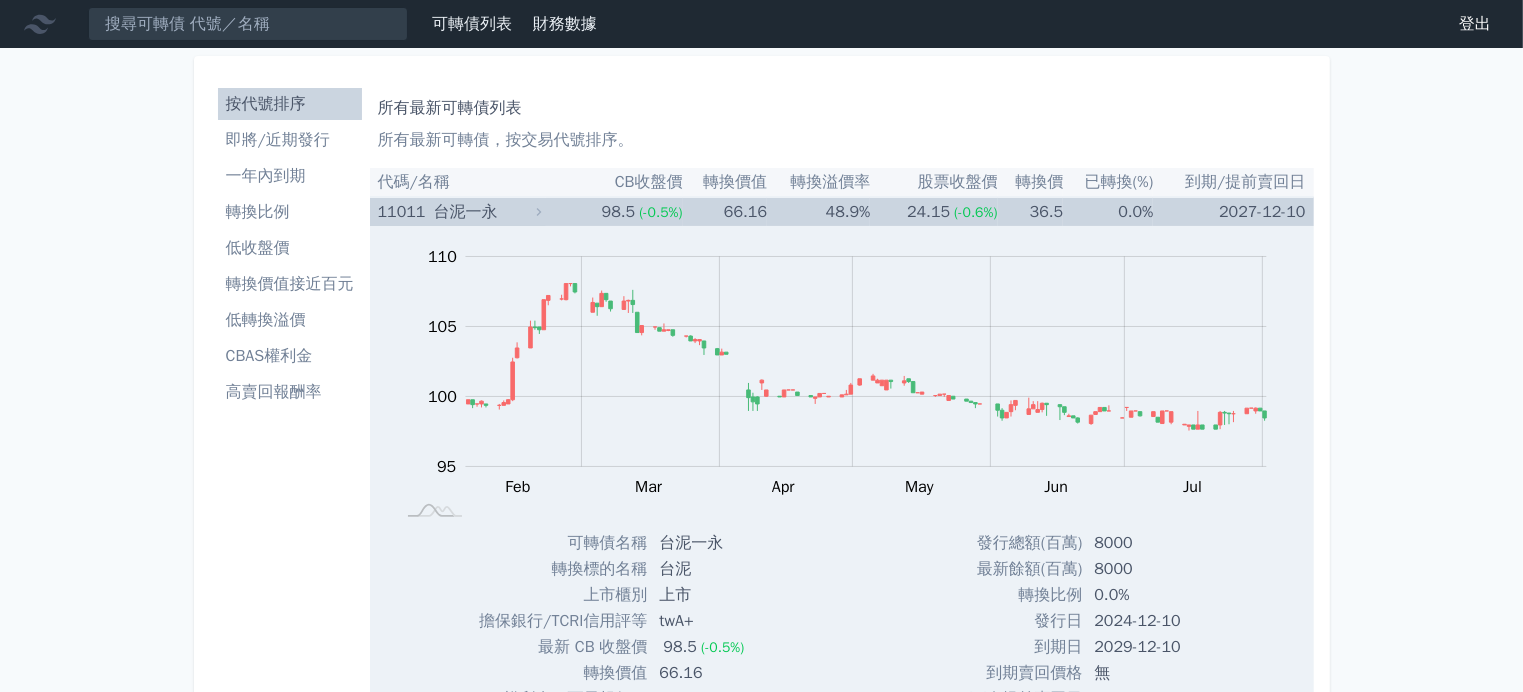click on "98.5 (-0.5%)" at bounding box center [614, 211] 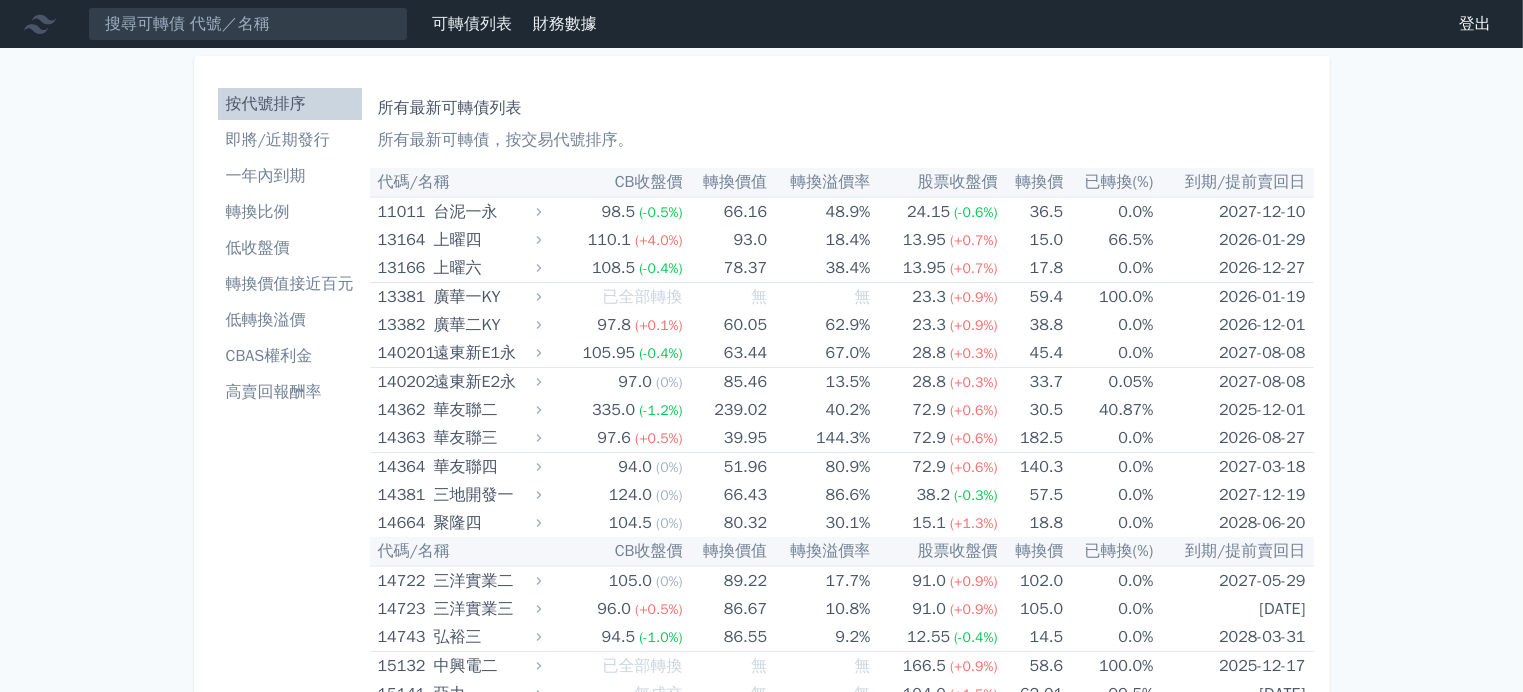 click on "所有最新可轉債列表
所有最新可轉債，按交易代號排序。" at bounding box center [842, 120] 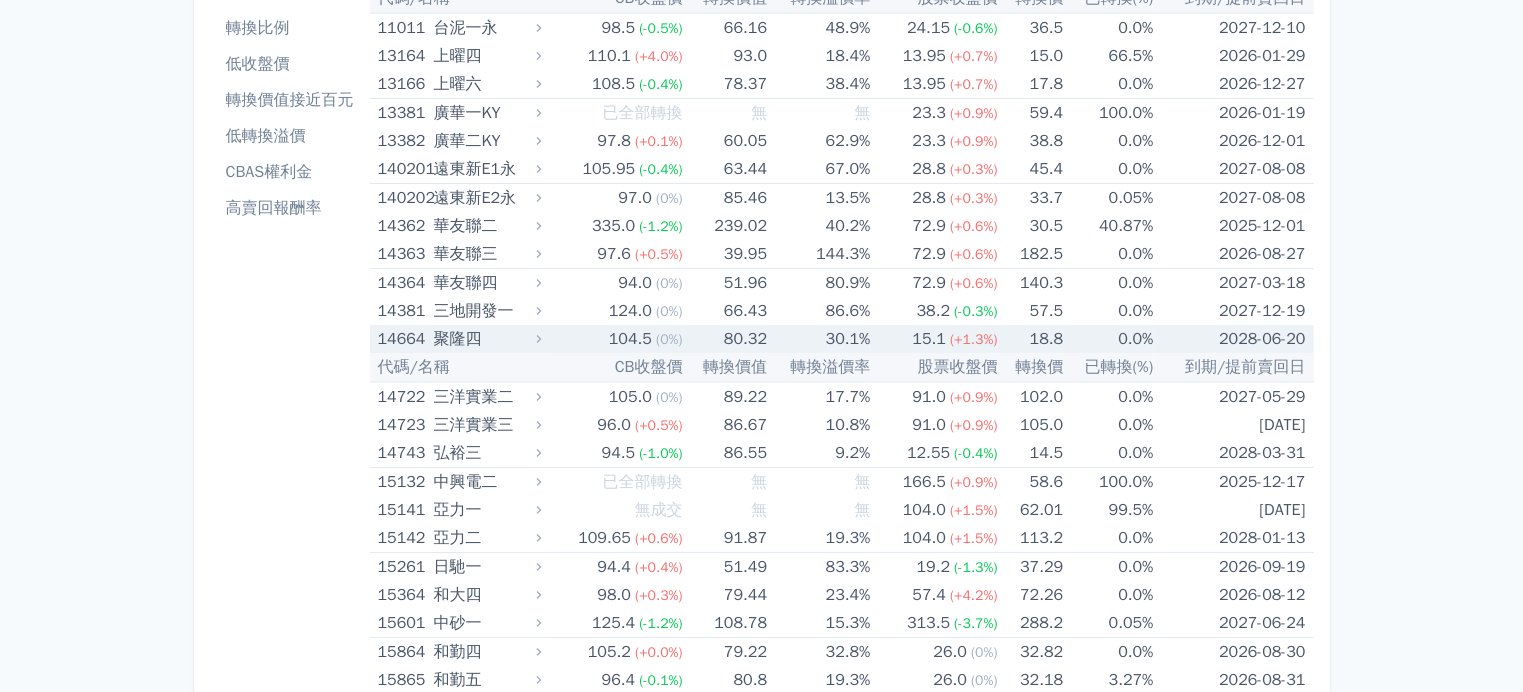 scroll, scrollTop: 300, scrollLeft: 0, axis: vertical 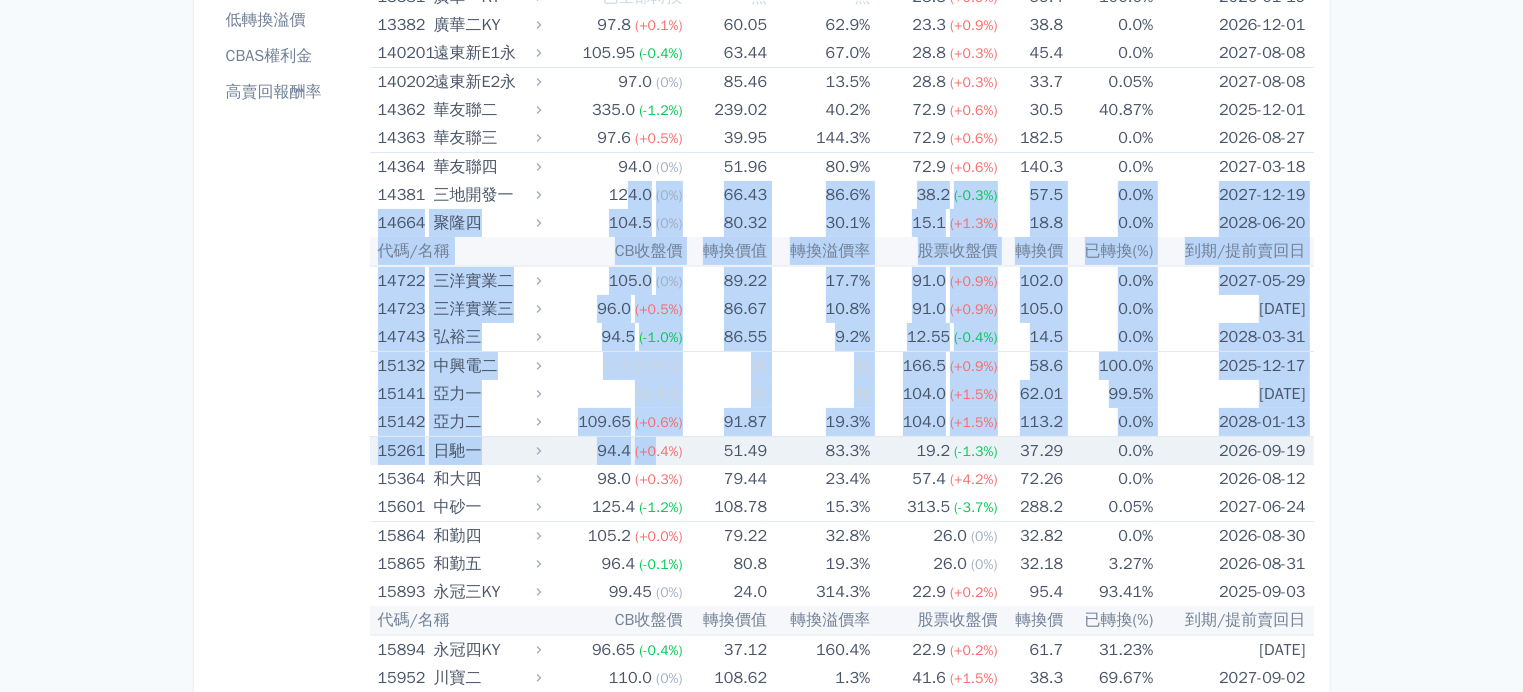 drag, startPoint x: 632, startPoint y: 289, endPoint x: 678, endPoint y: 363, distance: 87.13208 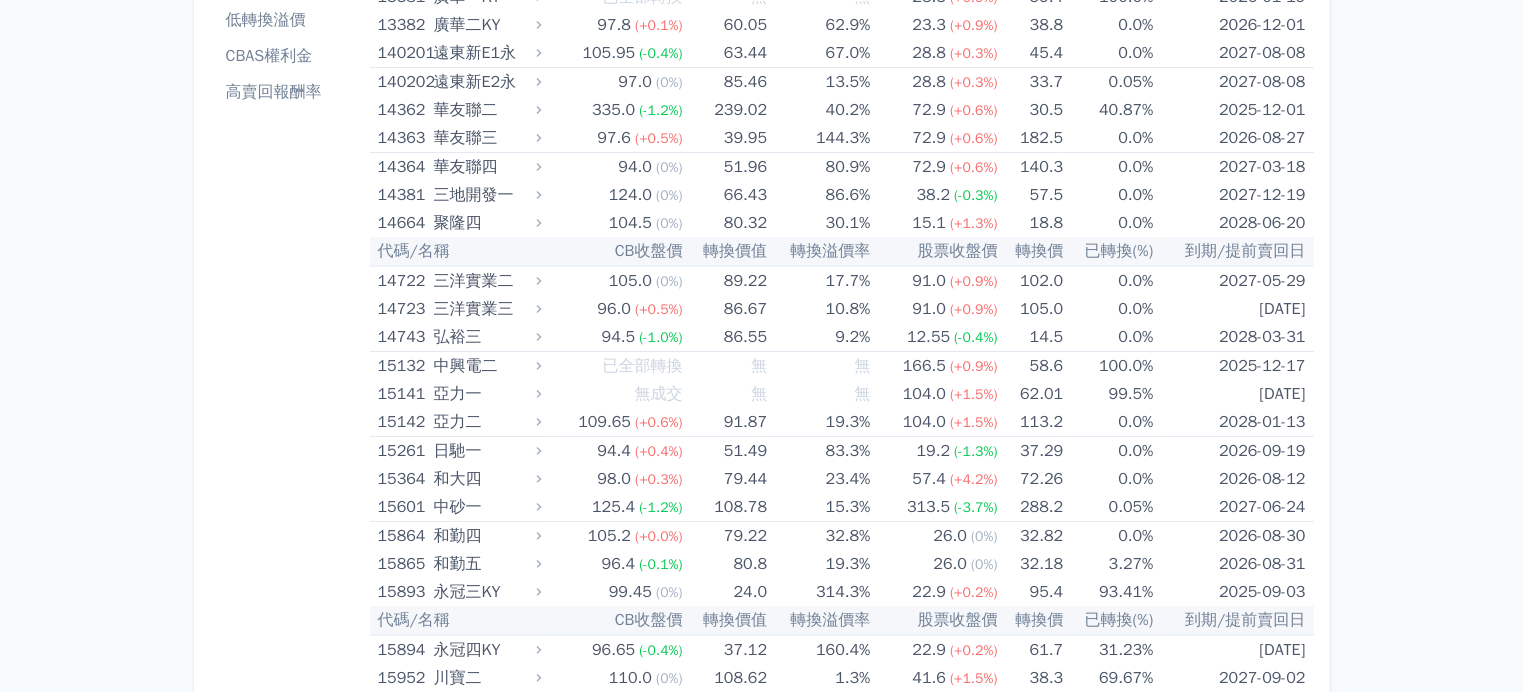 click on "按代號排序
即將/近期發行
一年內到期
轉換比例
低收盤價
轉換價值接近百元
低轉換溢價
CBAS權利金
高賣回報酬率" at bounding box center [290, 5912] 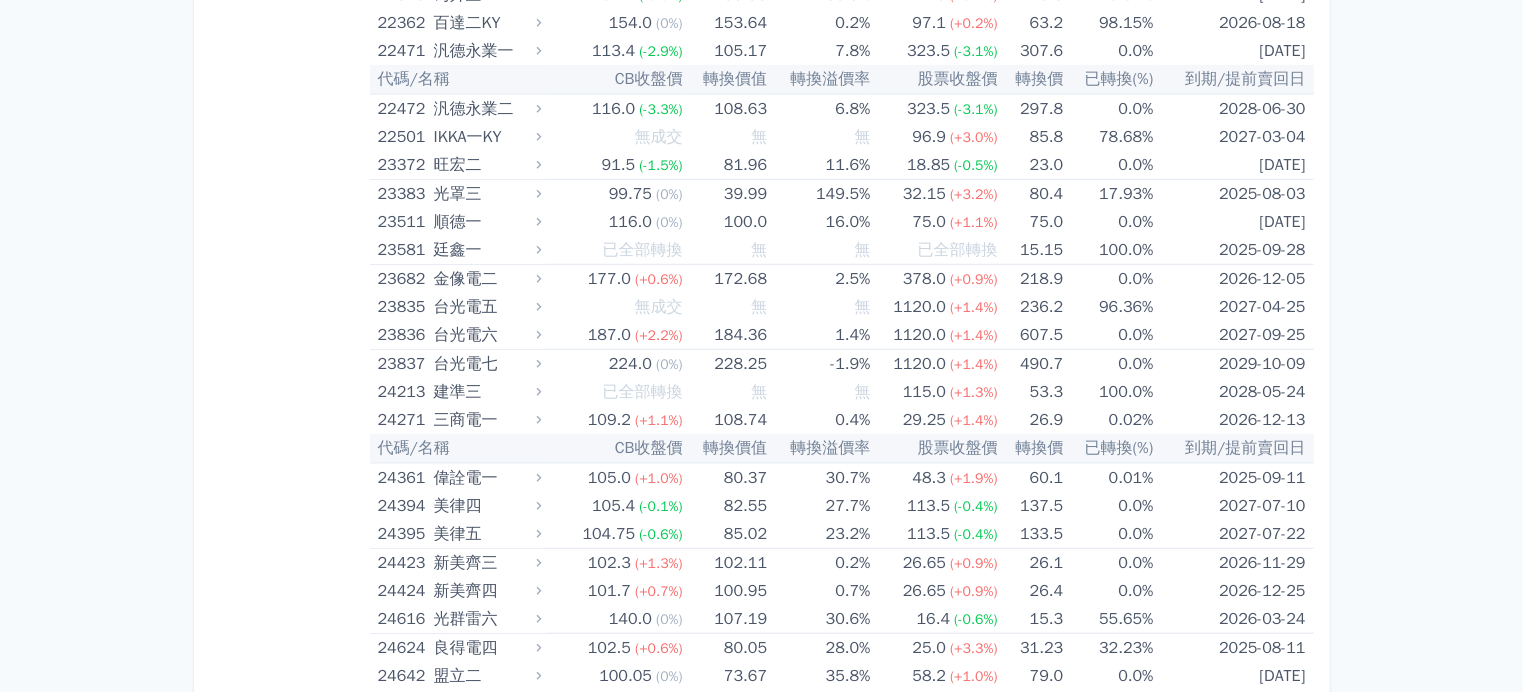 scroll, scrollTop: 1600, scrollLeft: 0, axis: vertical 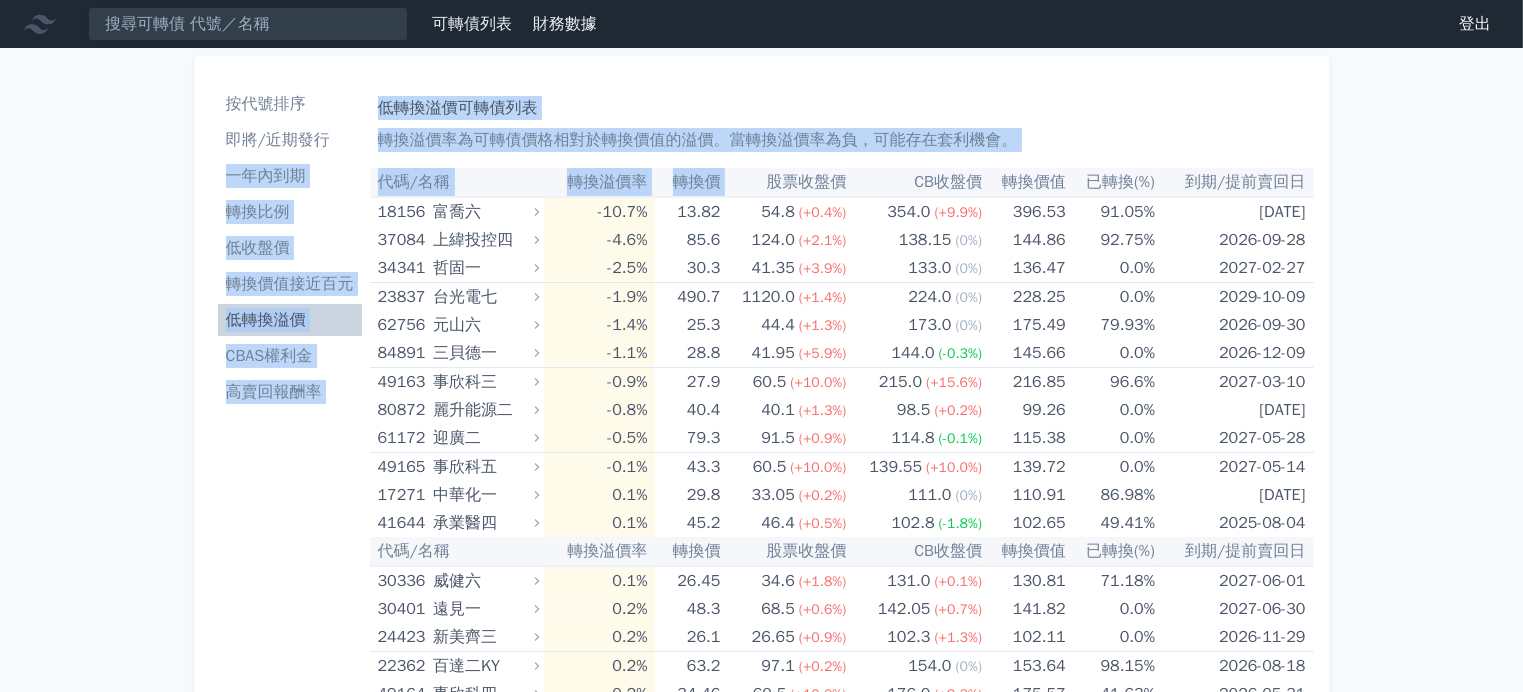 drag, startPoint x: 366, startPoint y: 135, endPoint x: 734, endPoint y: 186, distance: 371.51715 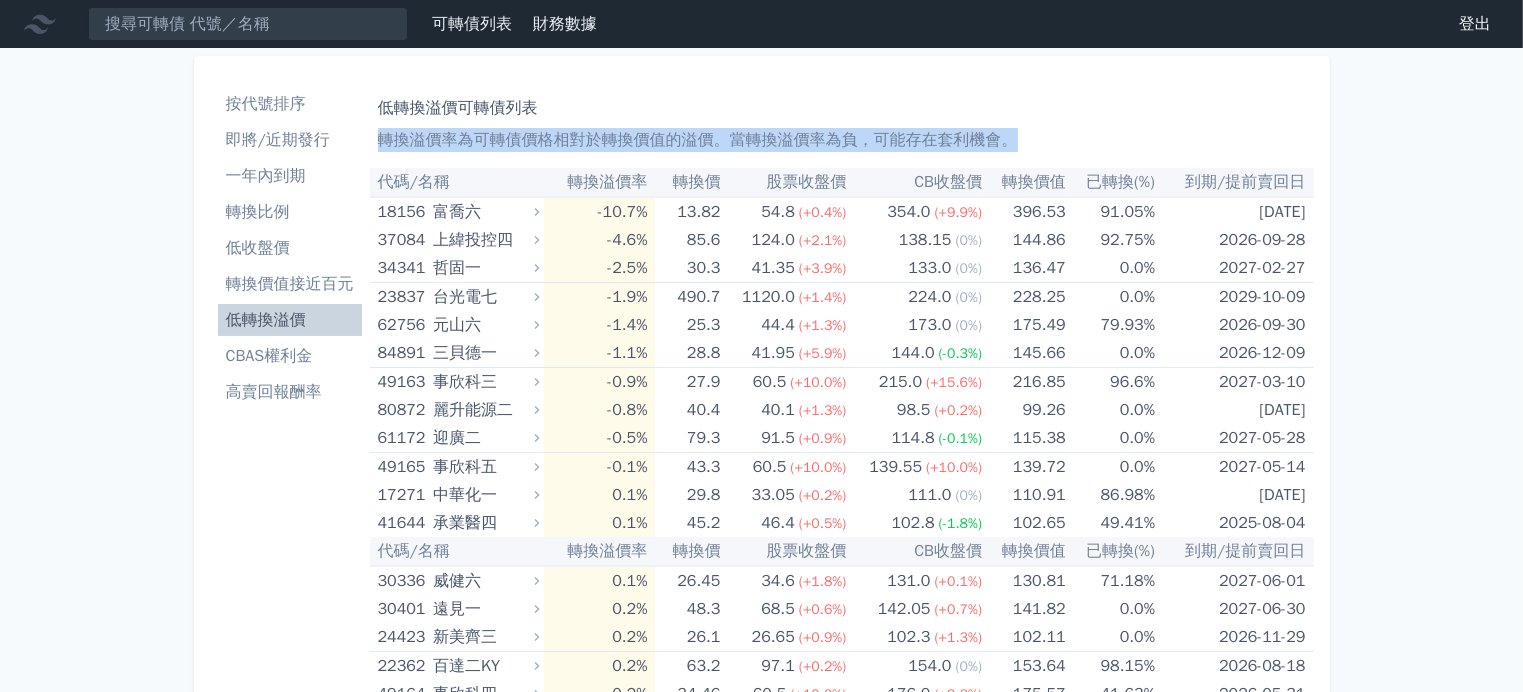 drag, startPoint x: 1060, startPoint y: 141, endPoint x: 373, endPoint y: 141, distance: 687 